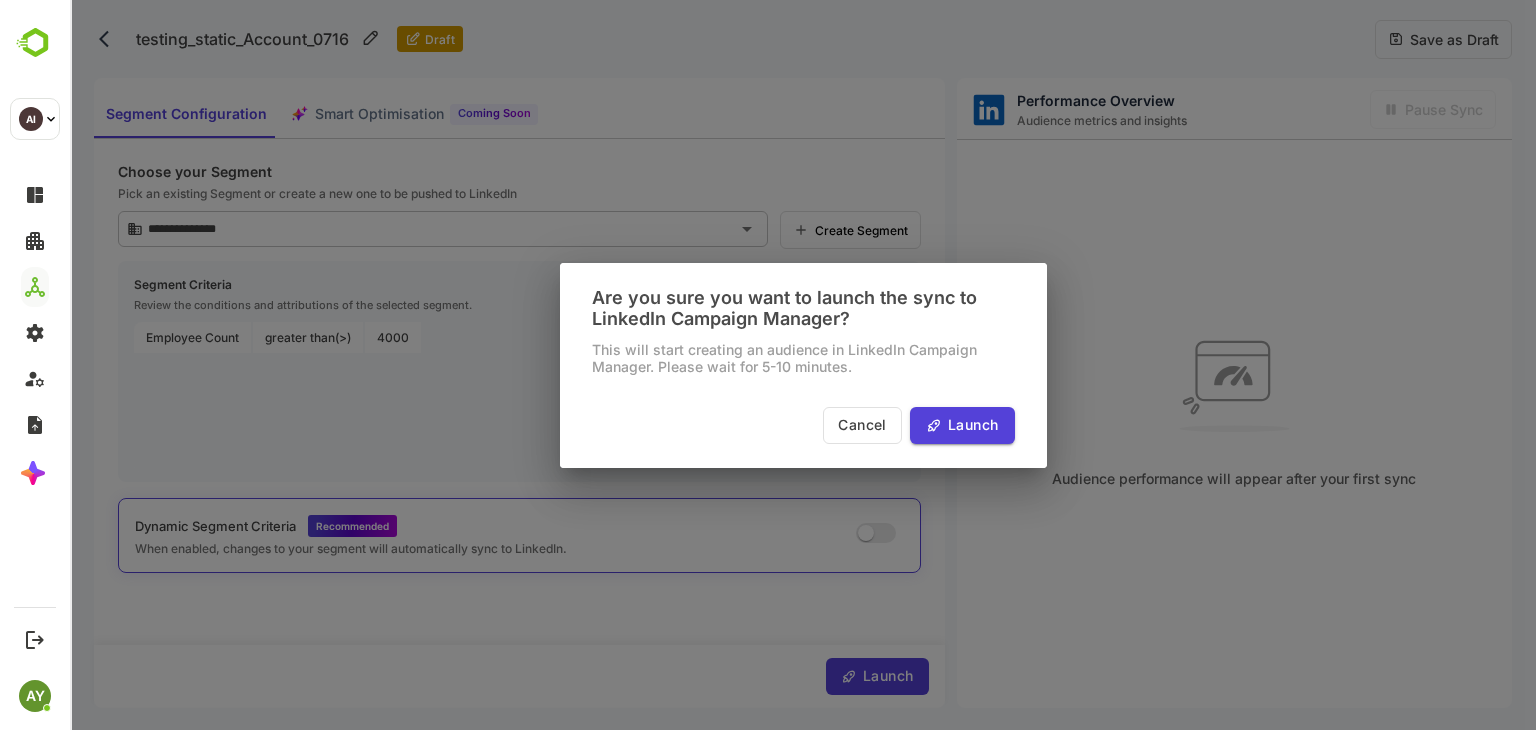 scroll, scrollTop: 0, scrollLeft: 0, axis: both 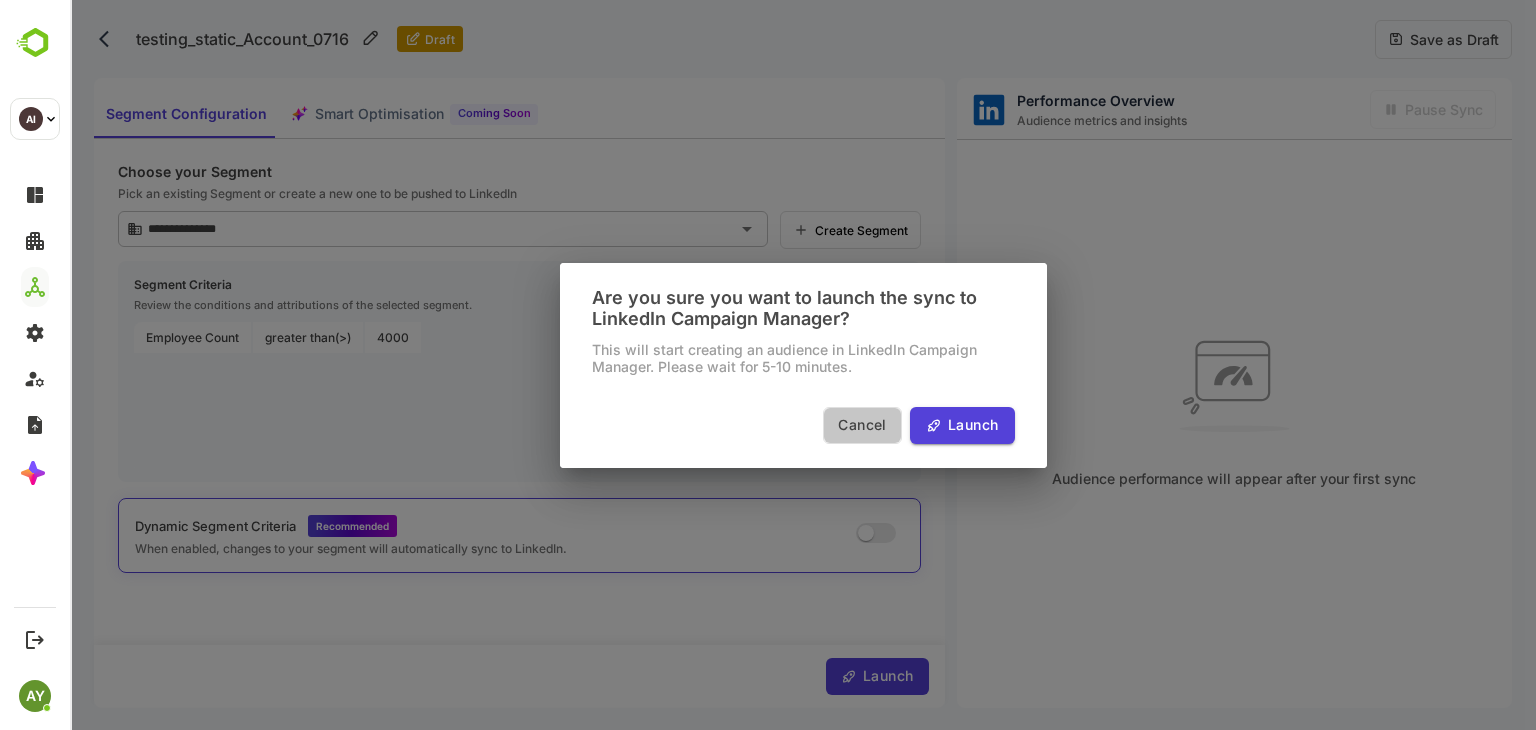 click on "Cancel" at bounding box center [862, 425] 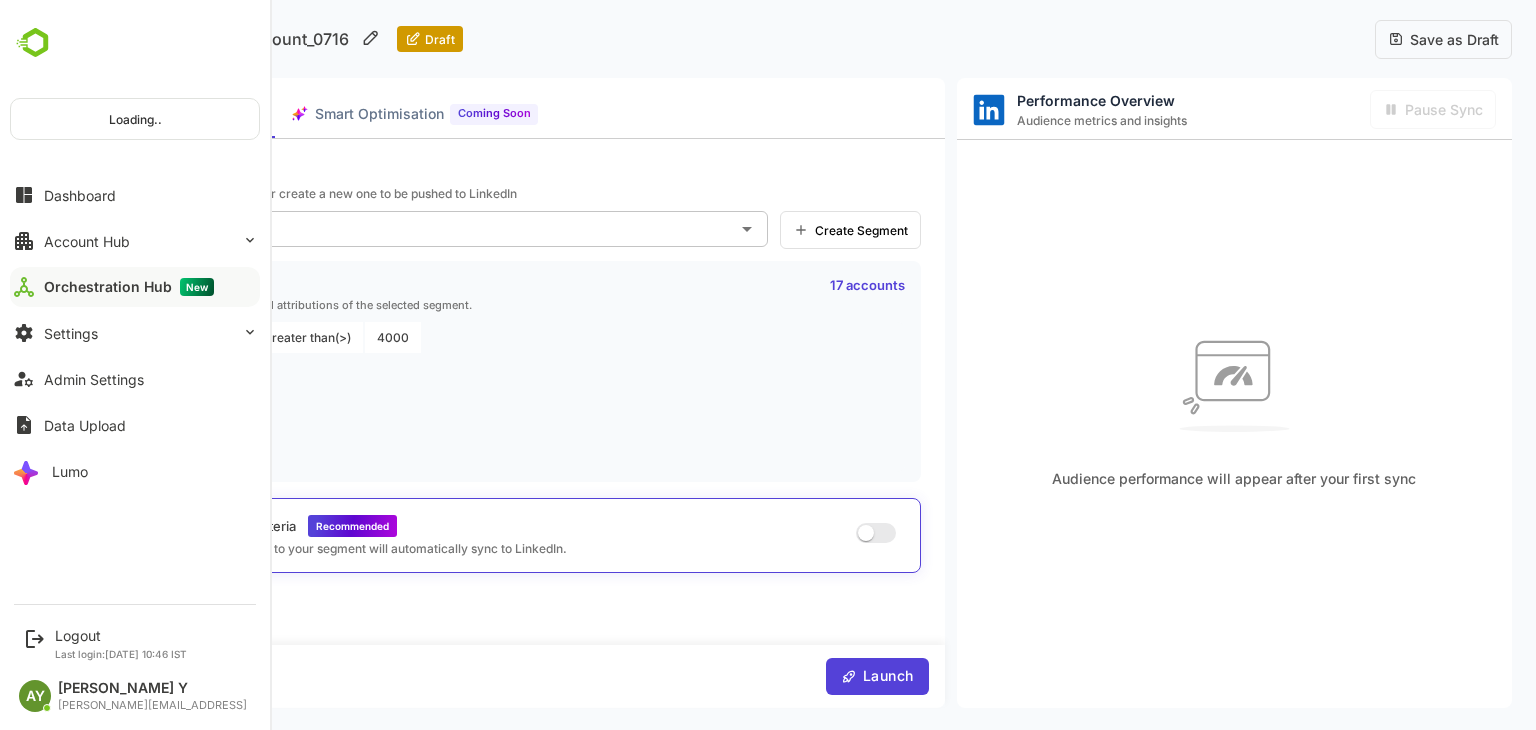 click at bounding box center [35, 43] 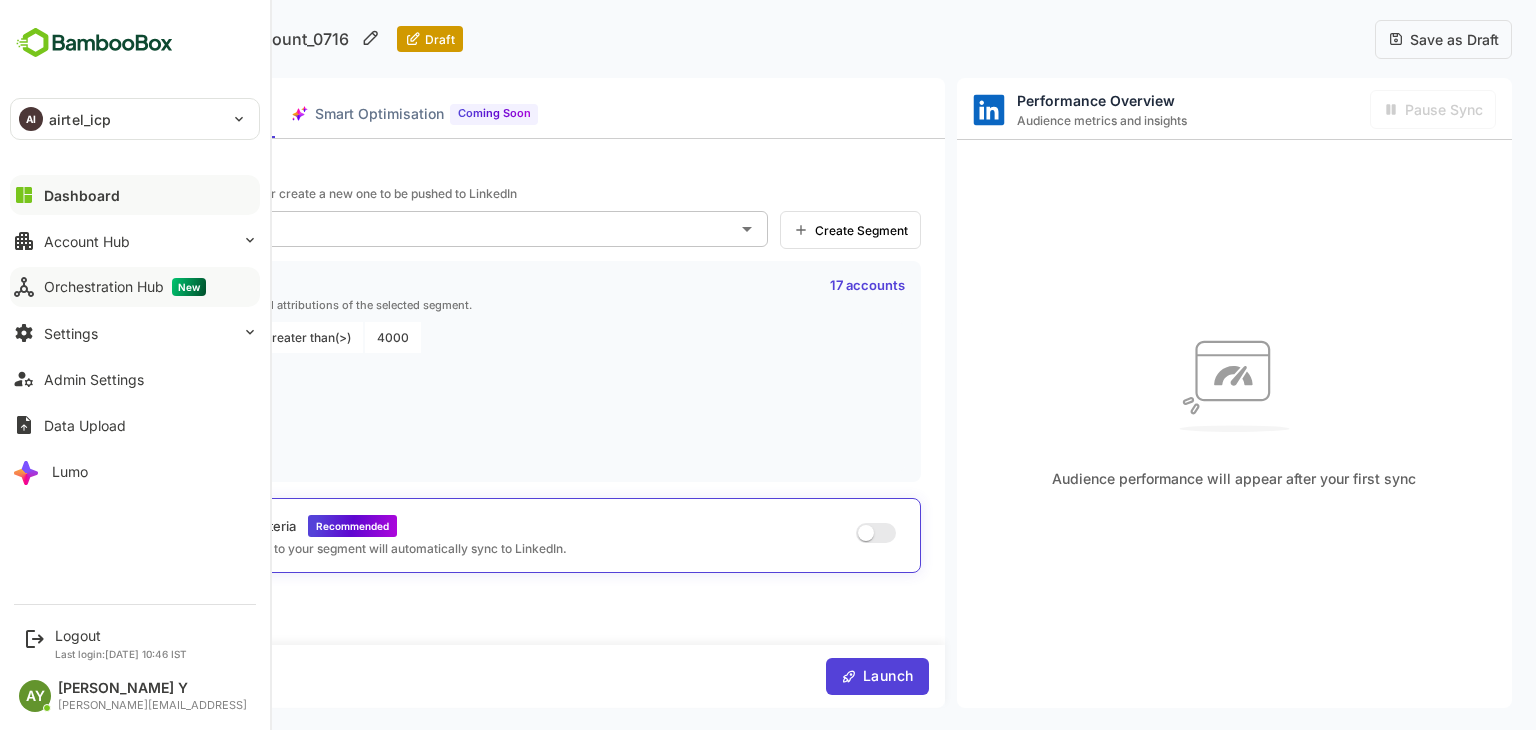 click on "Orchestration Hub New" at bounding box center (125, 287) 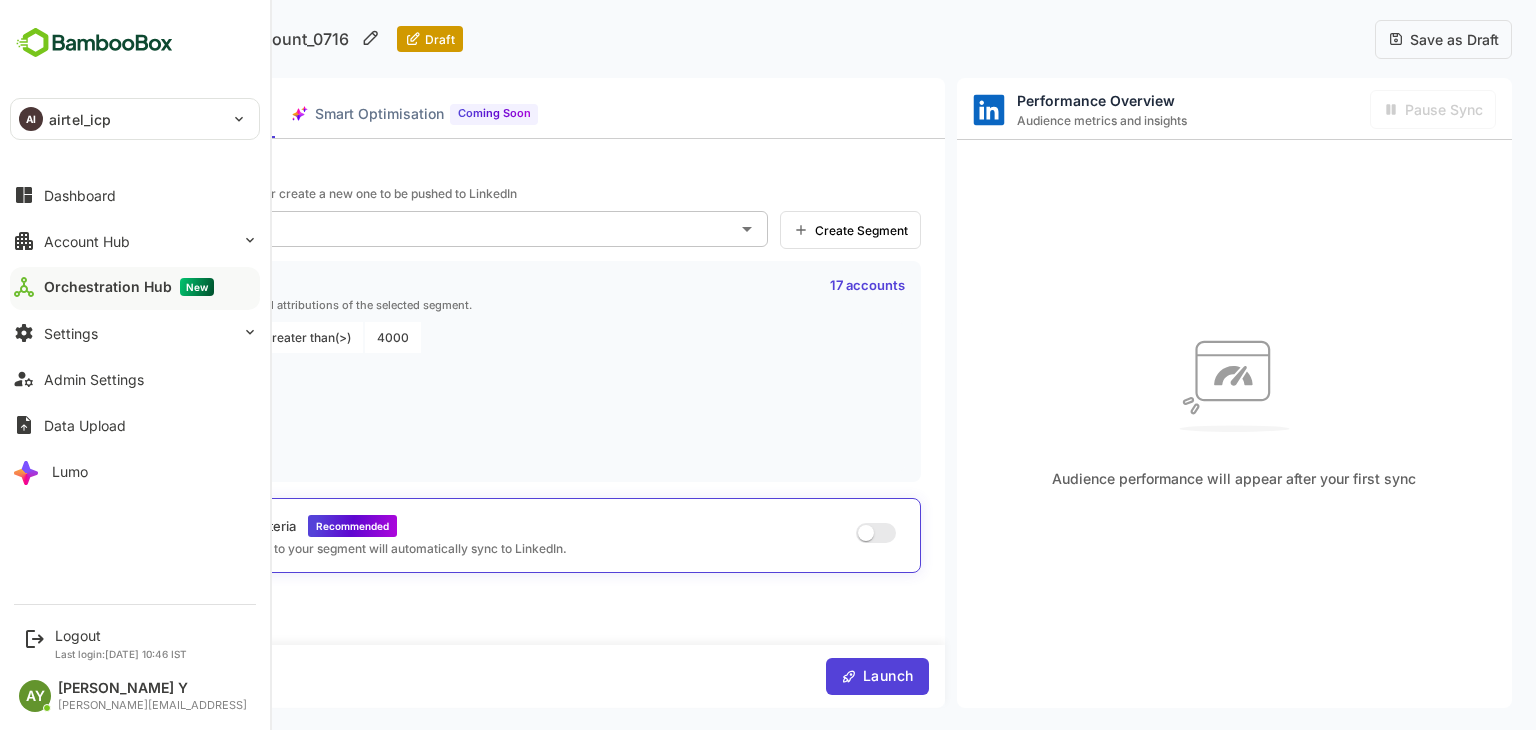 click on "AI airtel_icp" at bounding box center (123, 119) 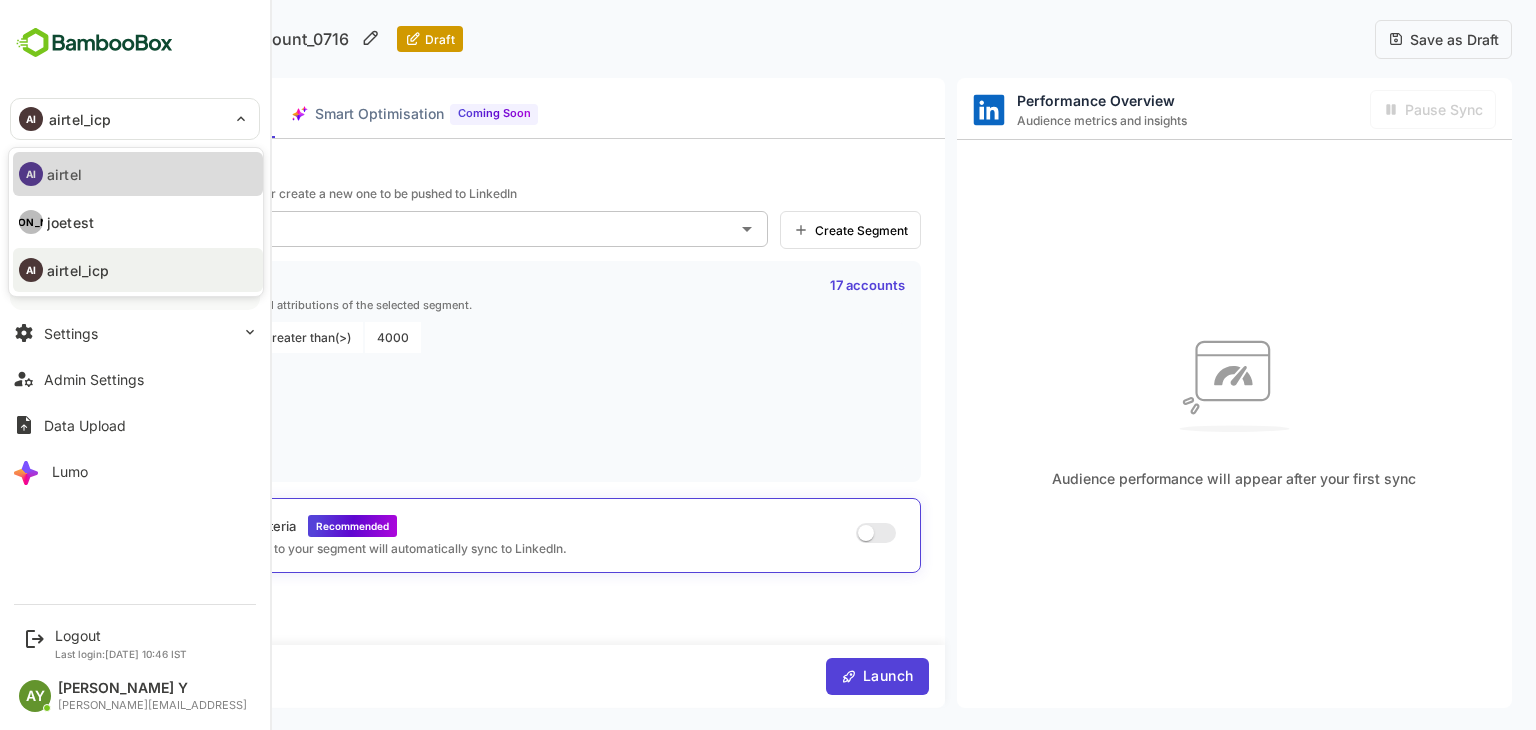 click on "AI airtel" at bounding box center [138, 174] 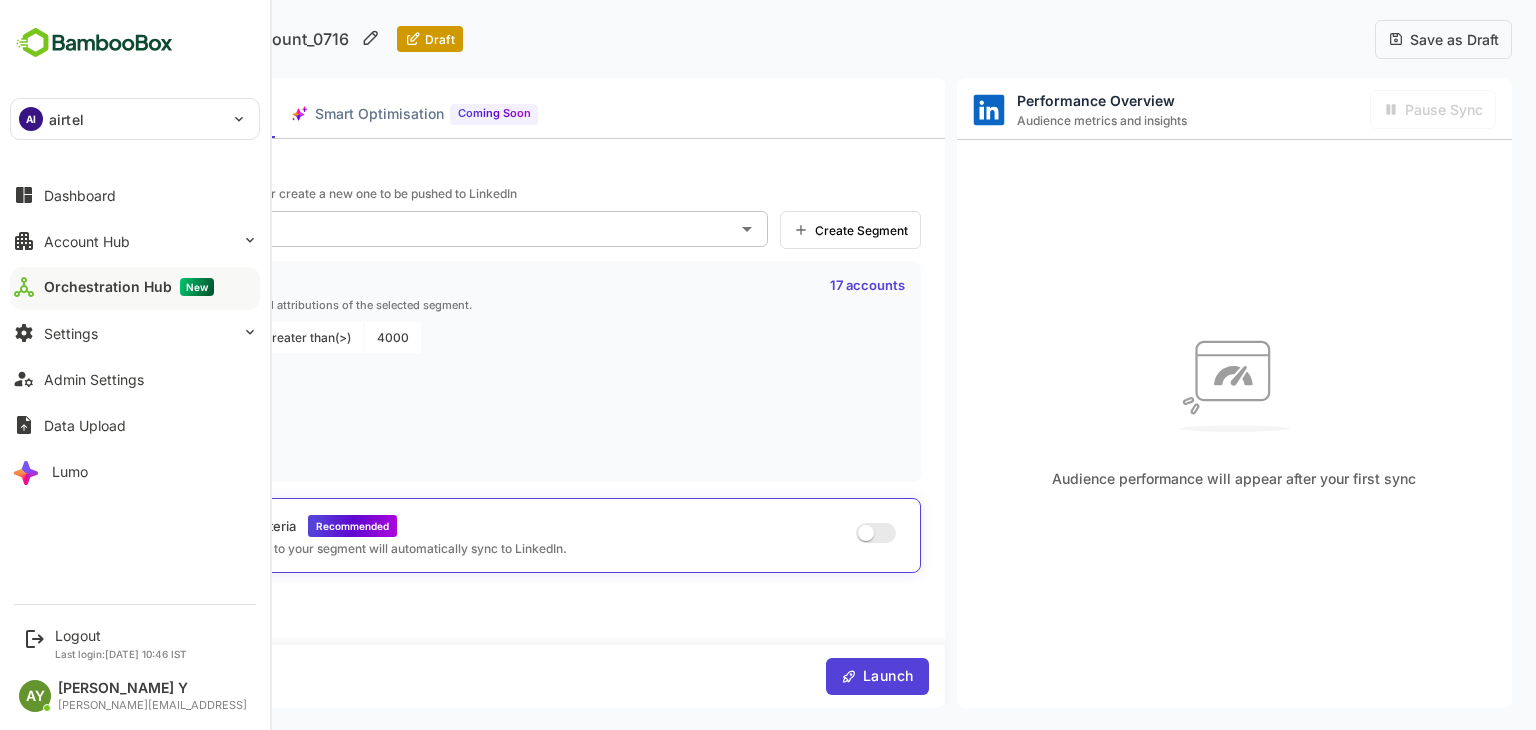 click on "airtel" at bounding box center (66, 119) 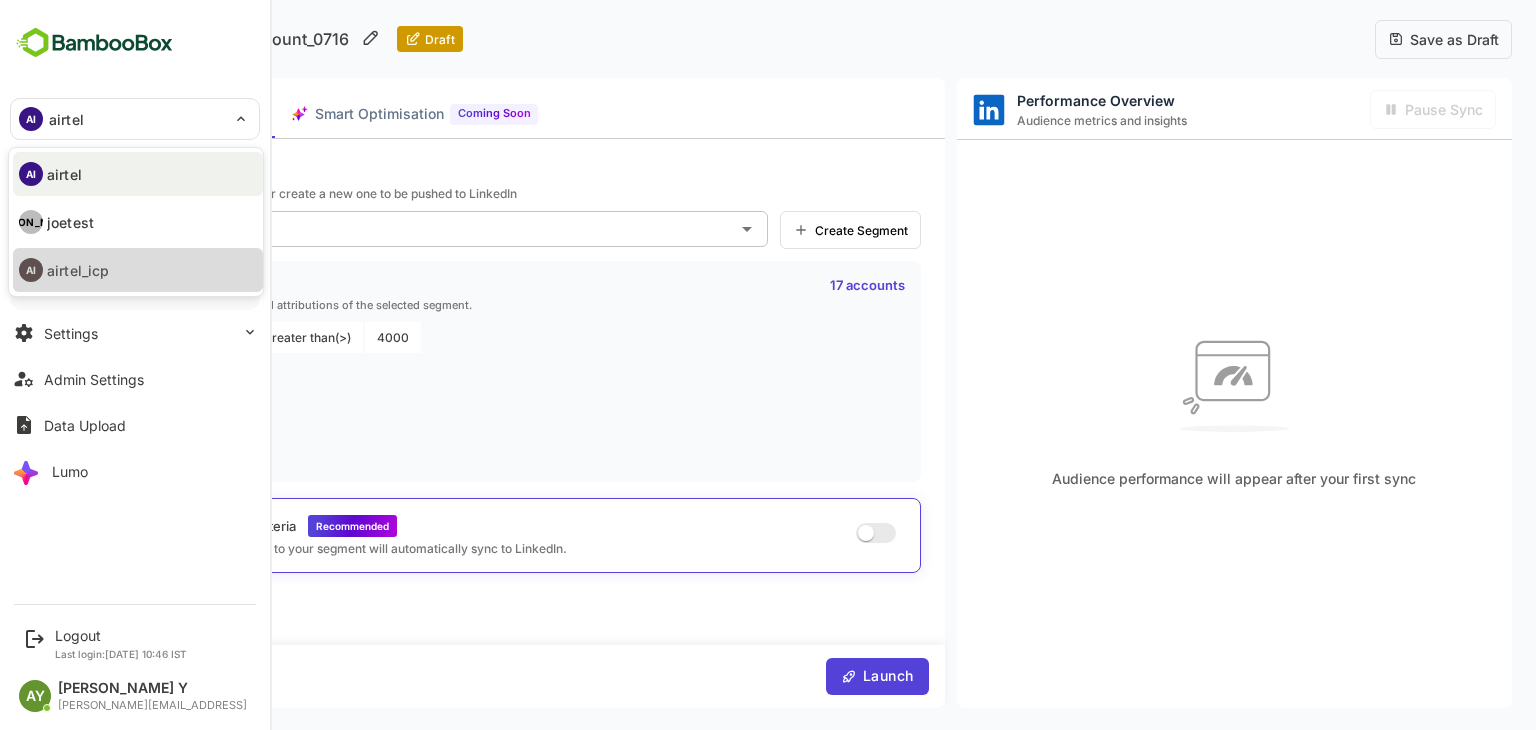 click on "airtel_icp" at bounding box center [78, 270] 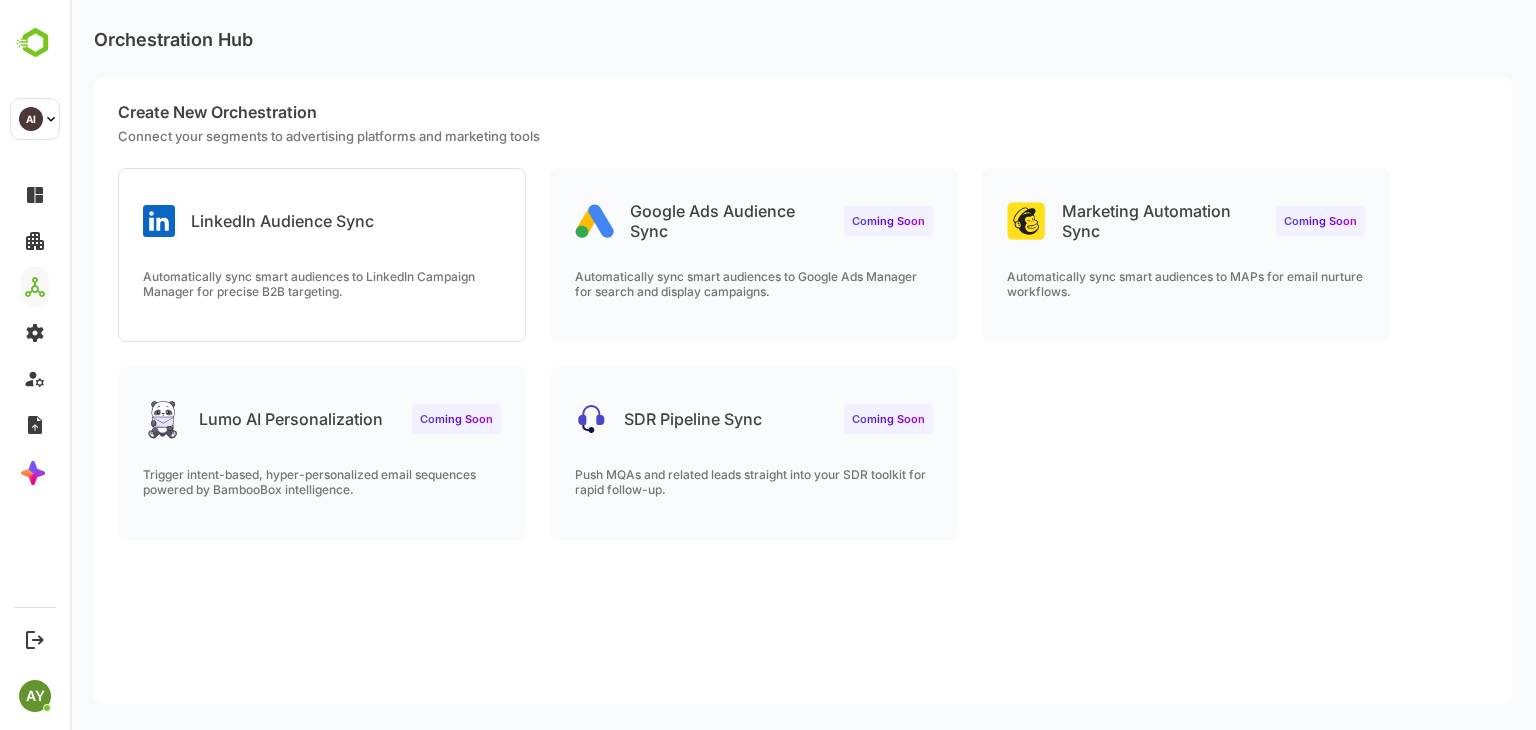 scroll, scrollTop: 0, scrollLeft: 0, axis: both 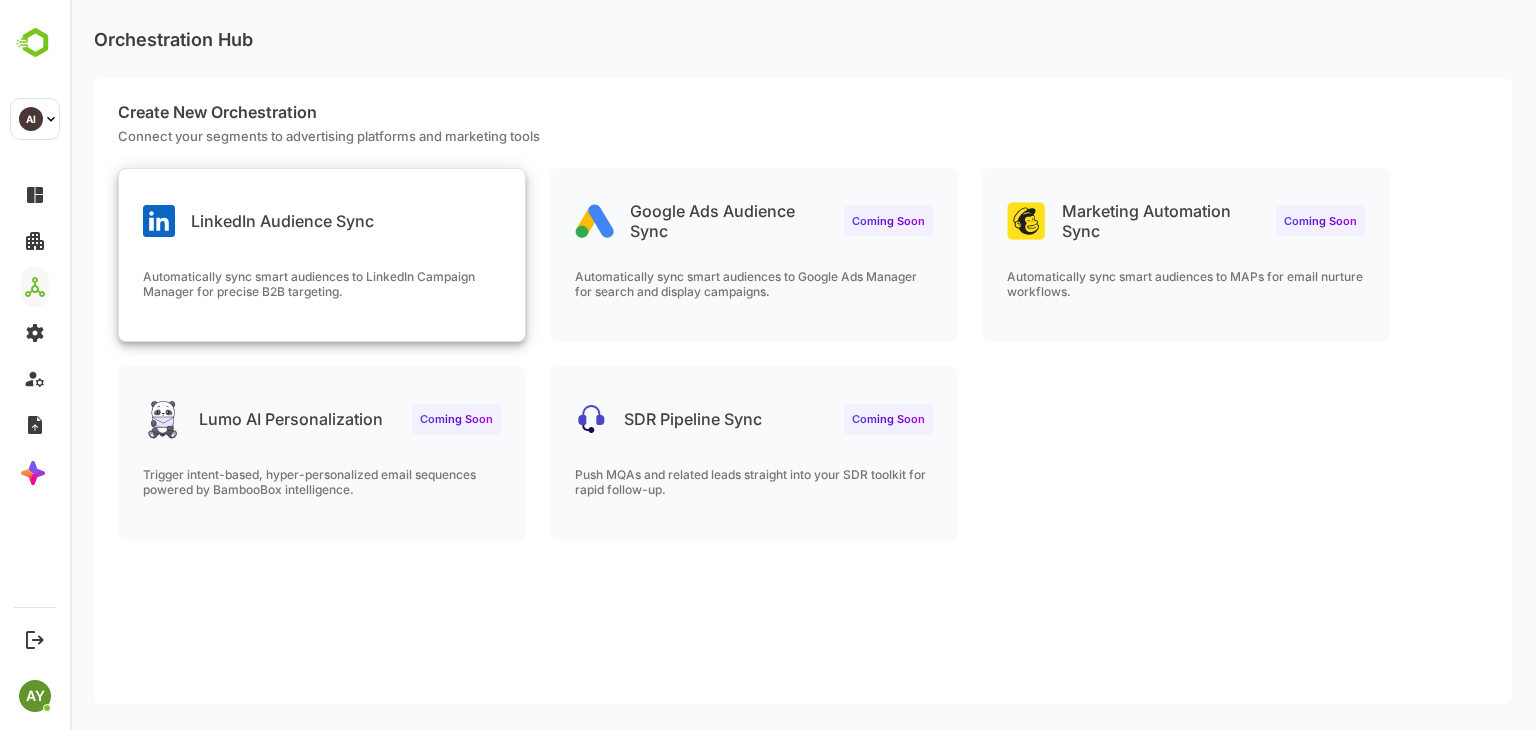 click on "LinkedIn Audience Sync" at bounding box center [258, 221] 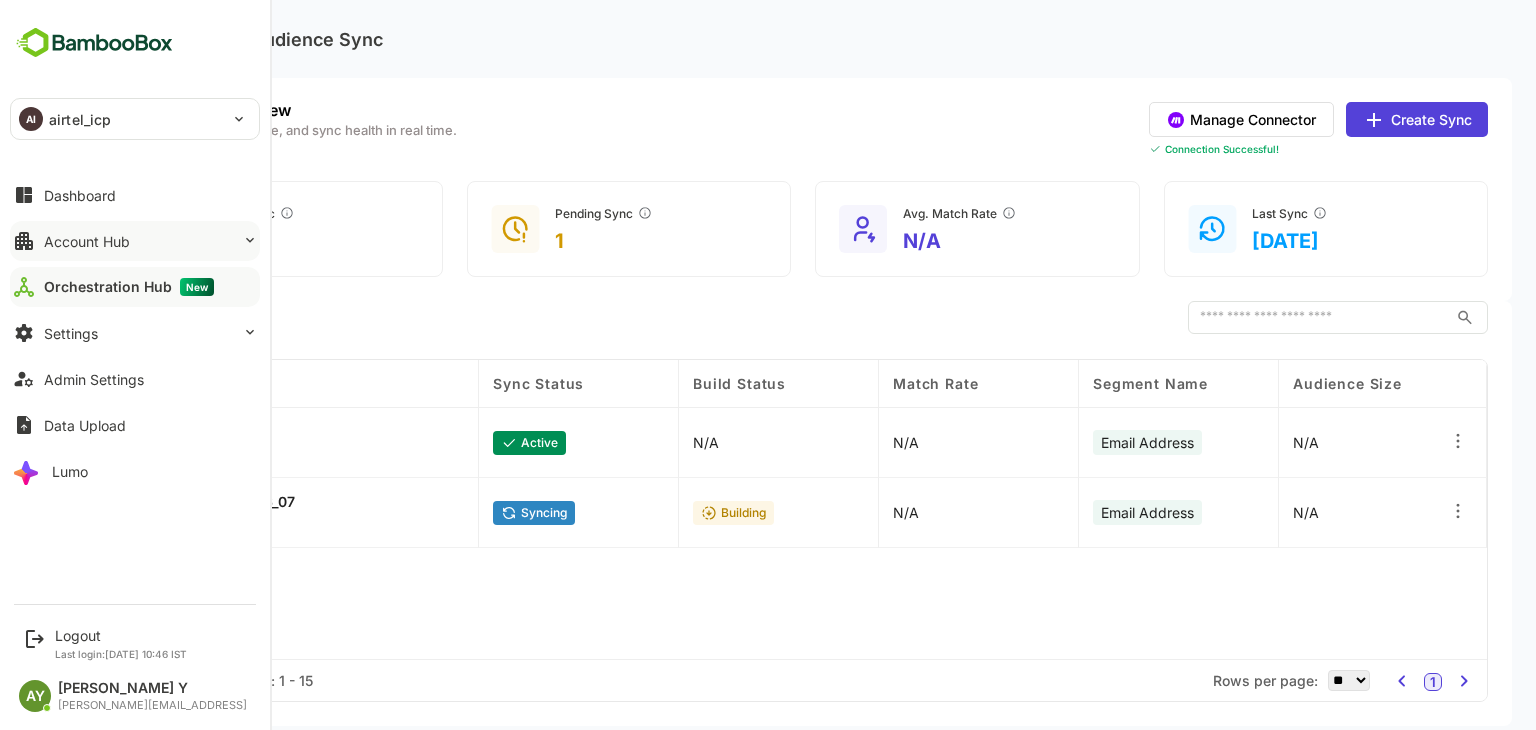 click on "Account Hub" at bounding box center (135, 241) 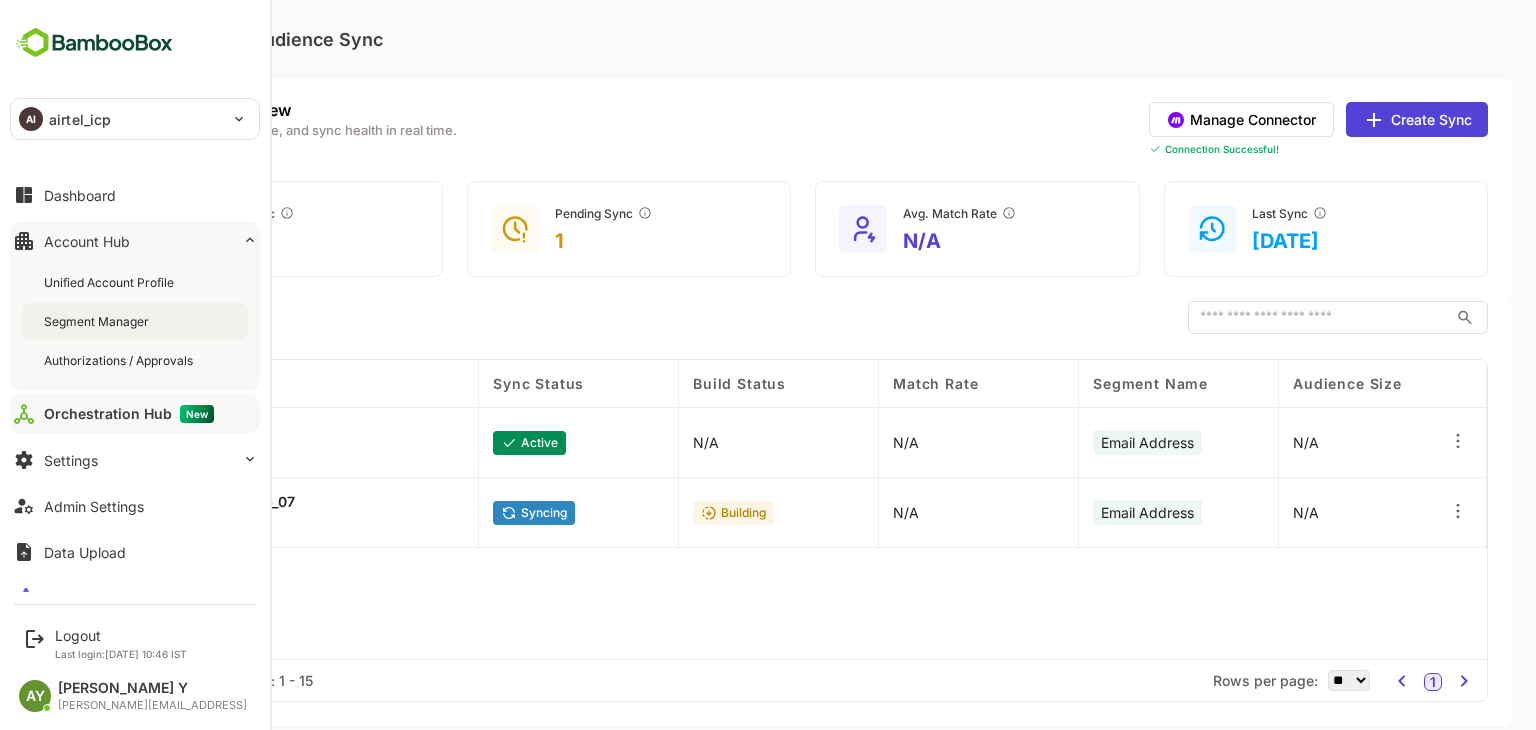 click on "Segment Manager" at bounding box center (135, 321) 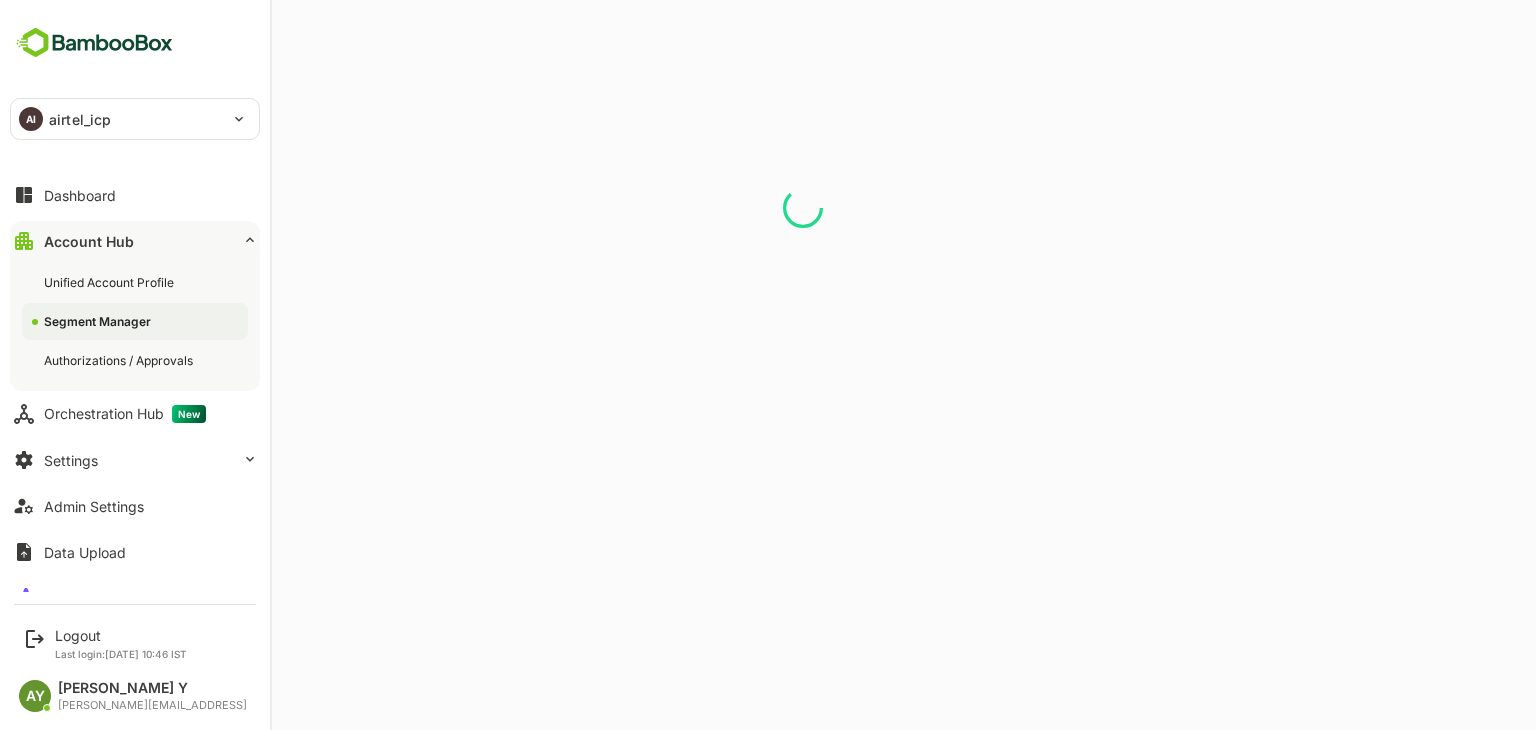 scroll, scrollTop: 0, scrollLeft: 0, axis: both 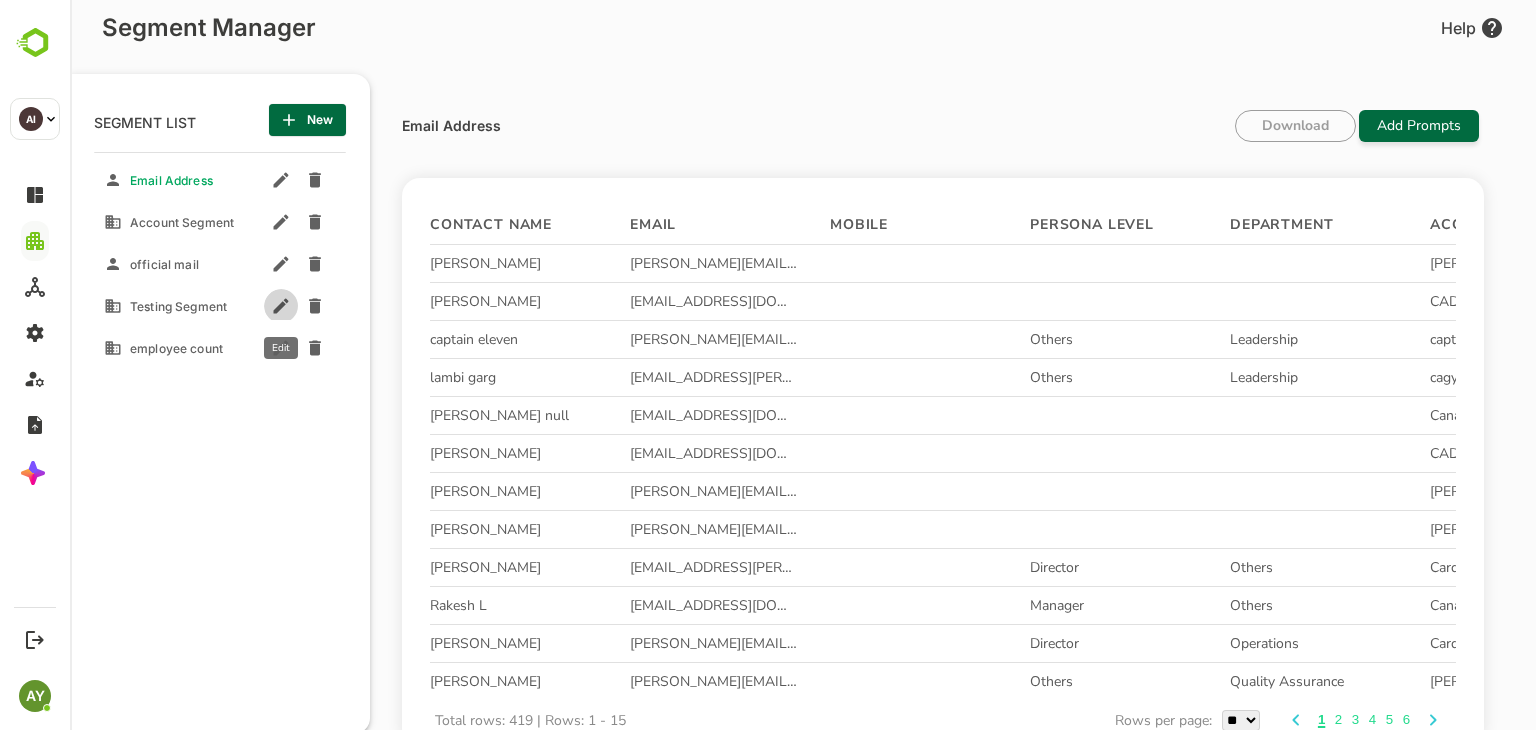 click 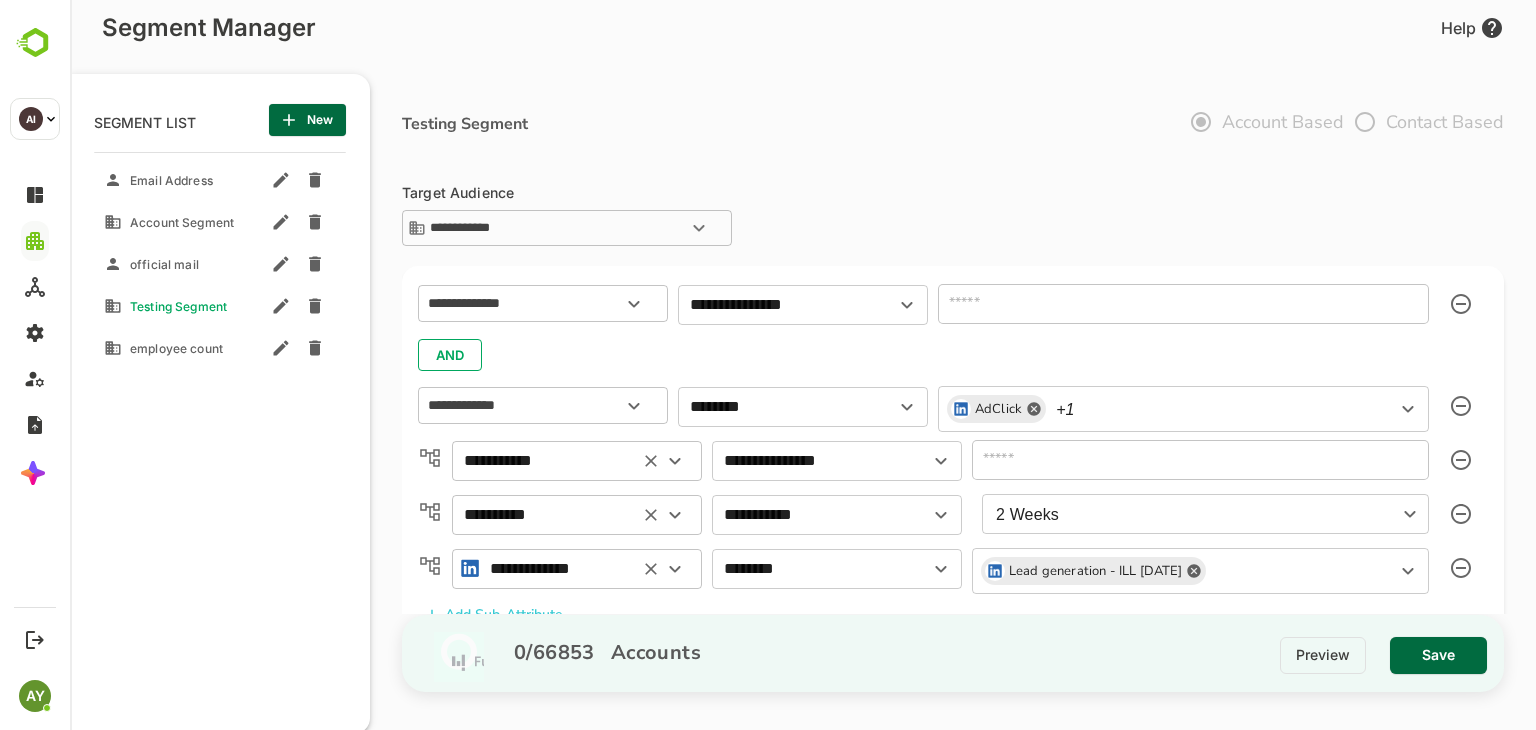 scroll, scrollTop: 198, scrollLeft: 0, axis: vertical 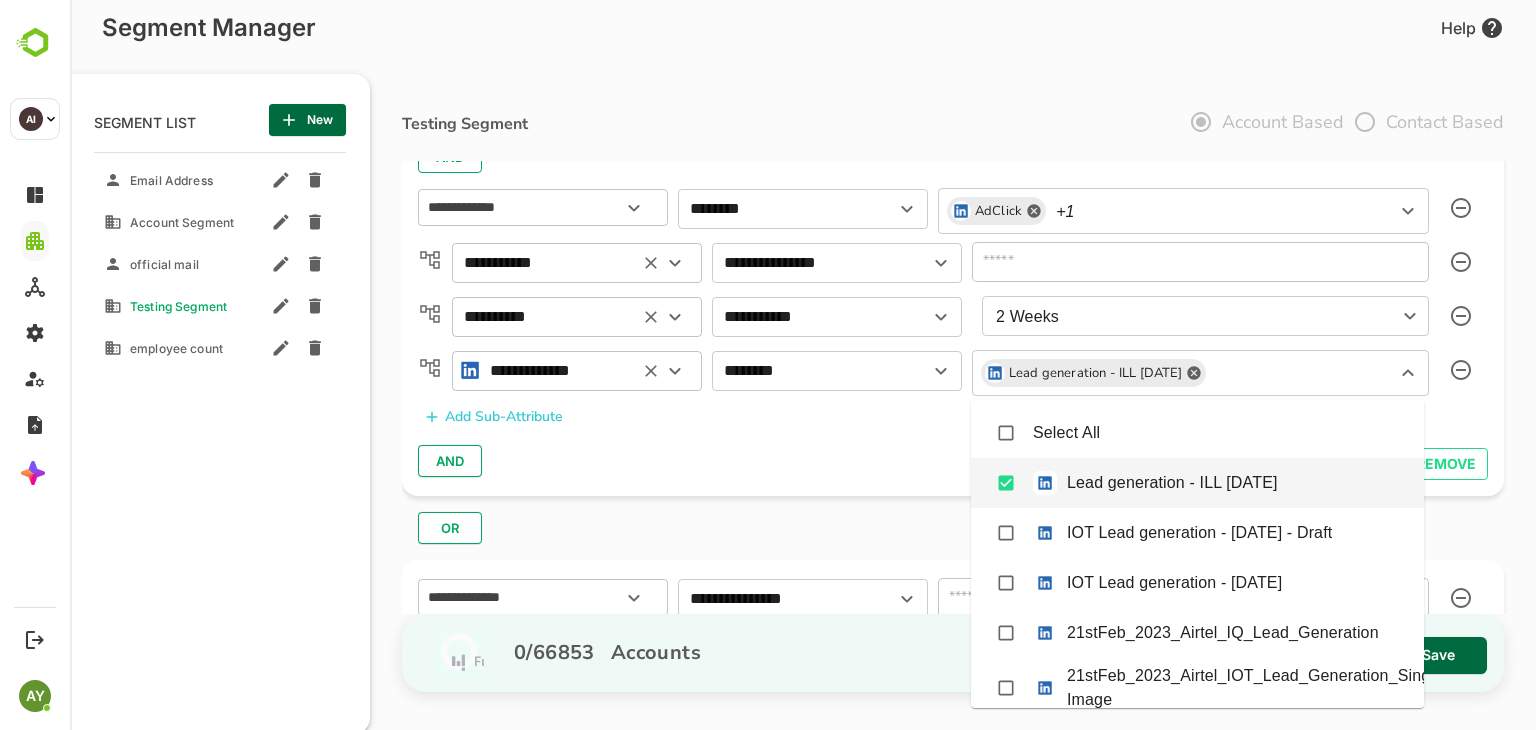 click at bounding box center (1288, 373) 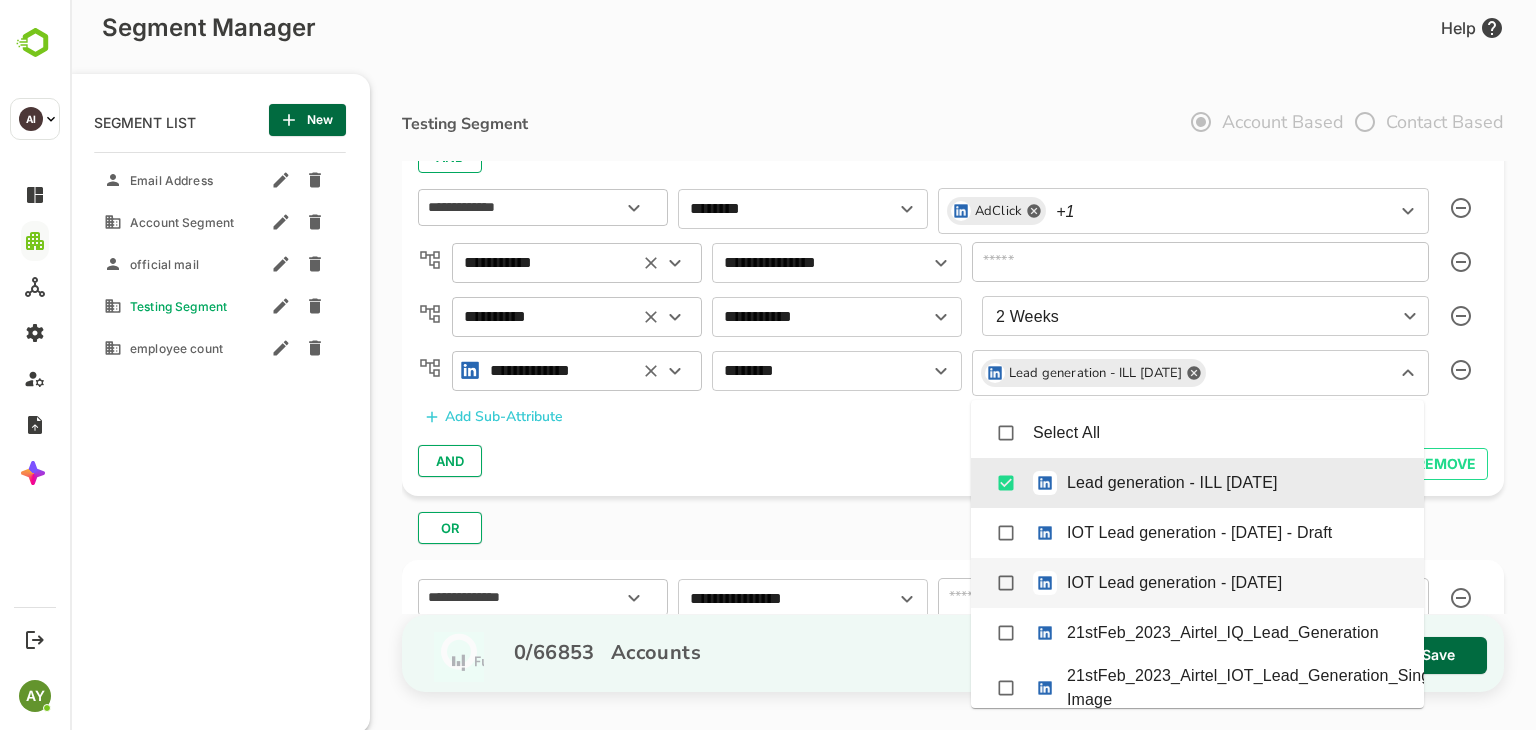 click on "IOT Lead generation - Sep 21, 2023" at bounding box center [1197, 583] 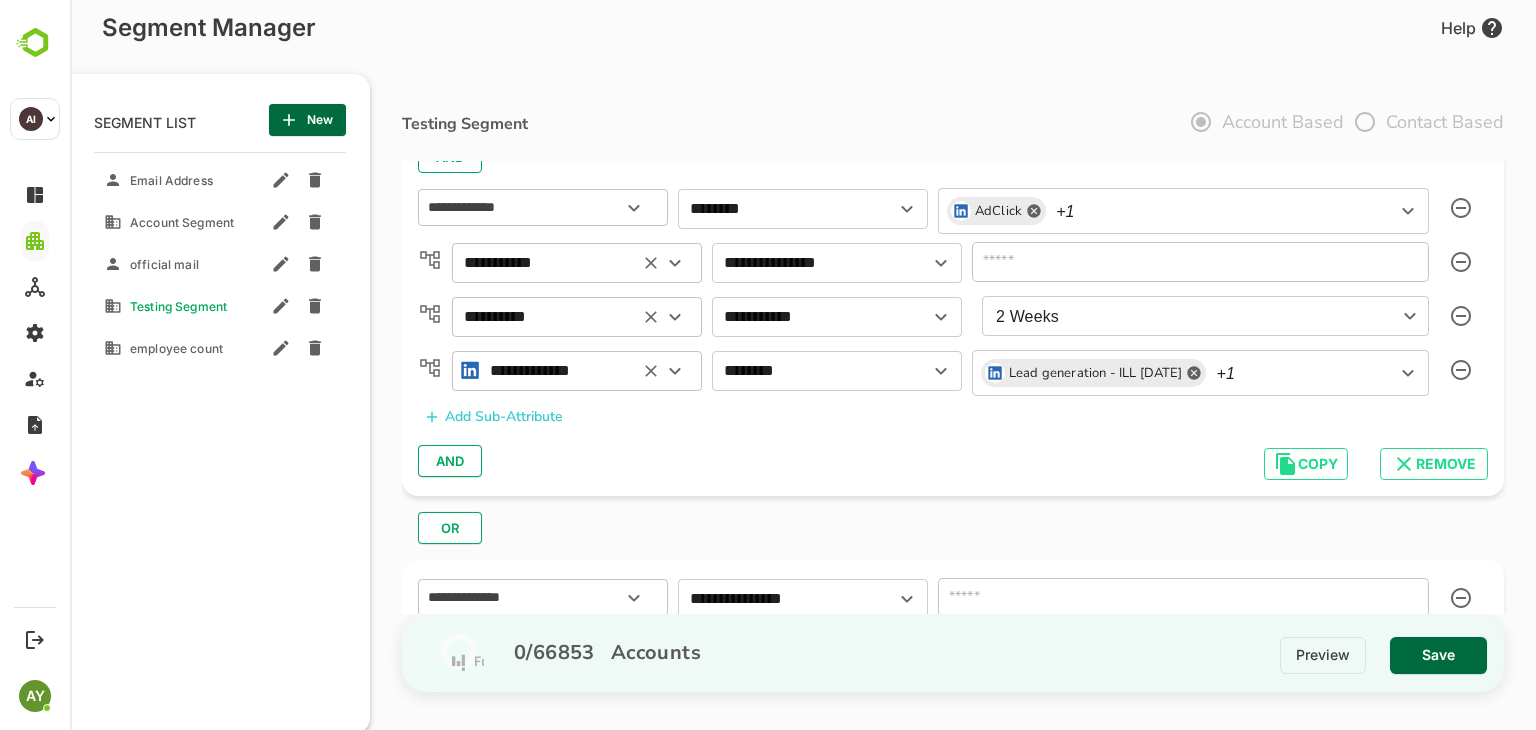 click on "OR" at bounding box center [961, 520] 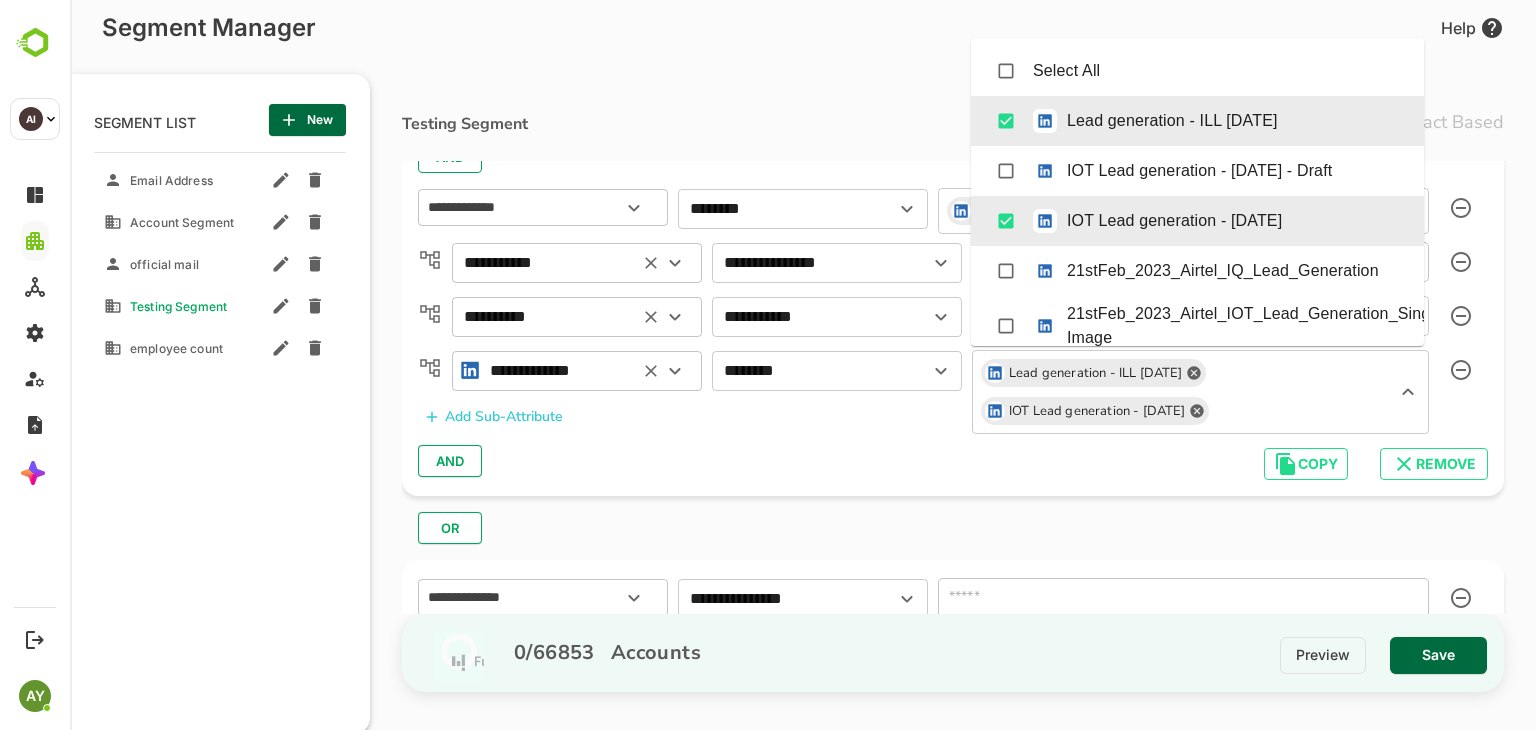 click on "Lead generation - ILL Sep 14, 2023 IOT Lead generation - Sep 21, 2023 ​" at bounding box center [1200, 392] 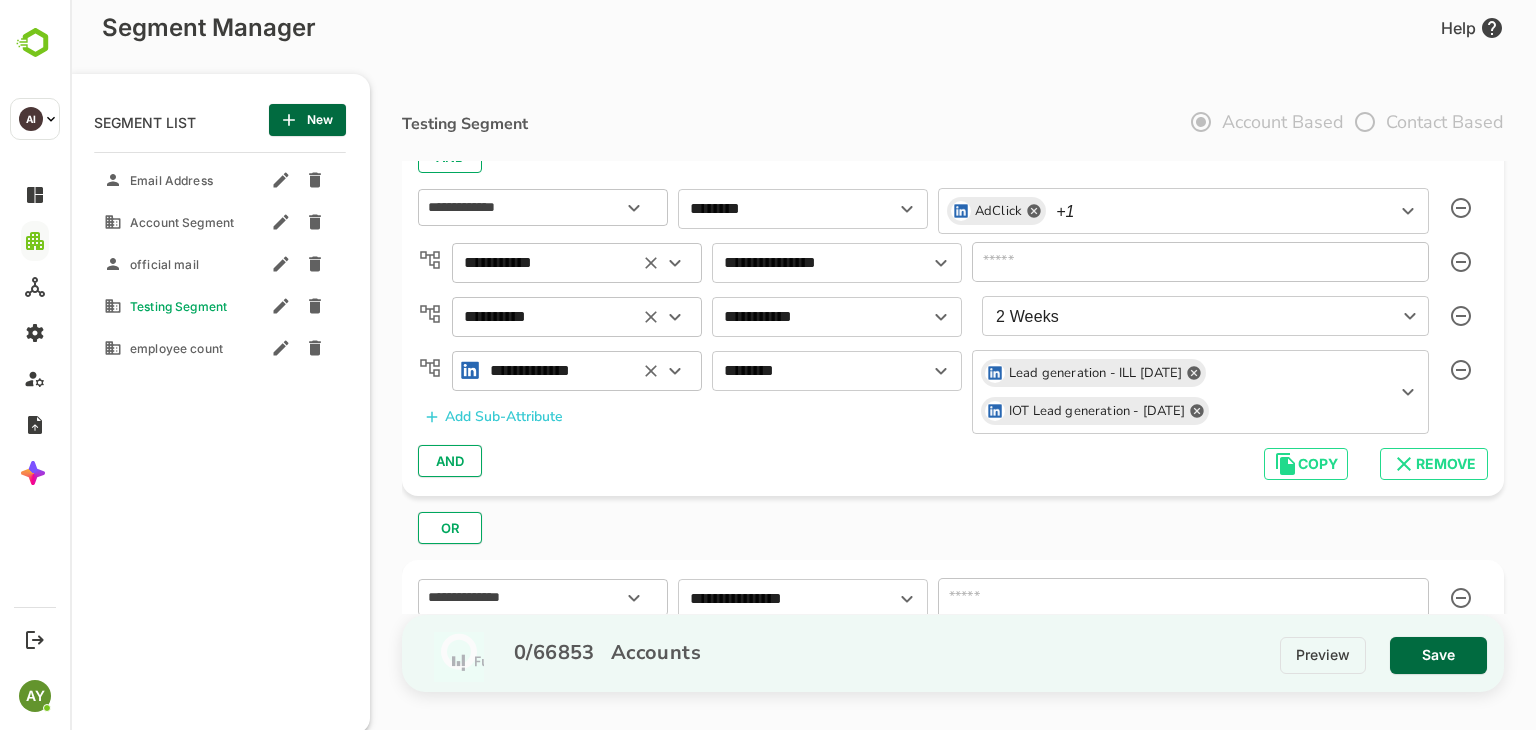 click on "Lead generation - ILL Sep 14, 2023 IOT Lead generation - Sep 21, 2023 ​" at bounding box center (1200, 392) 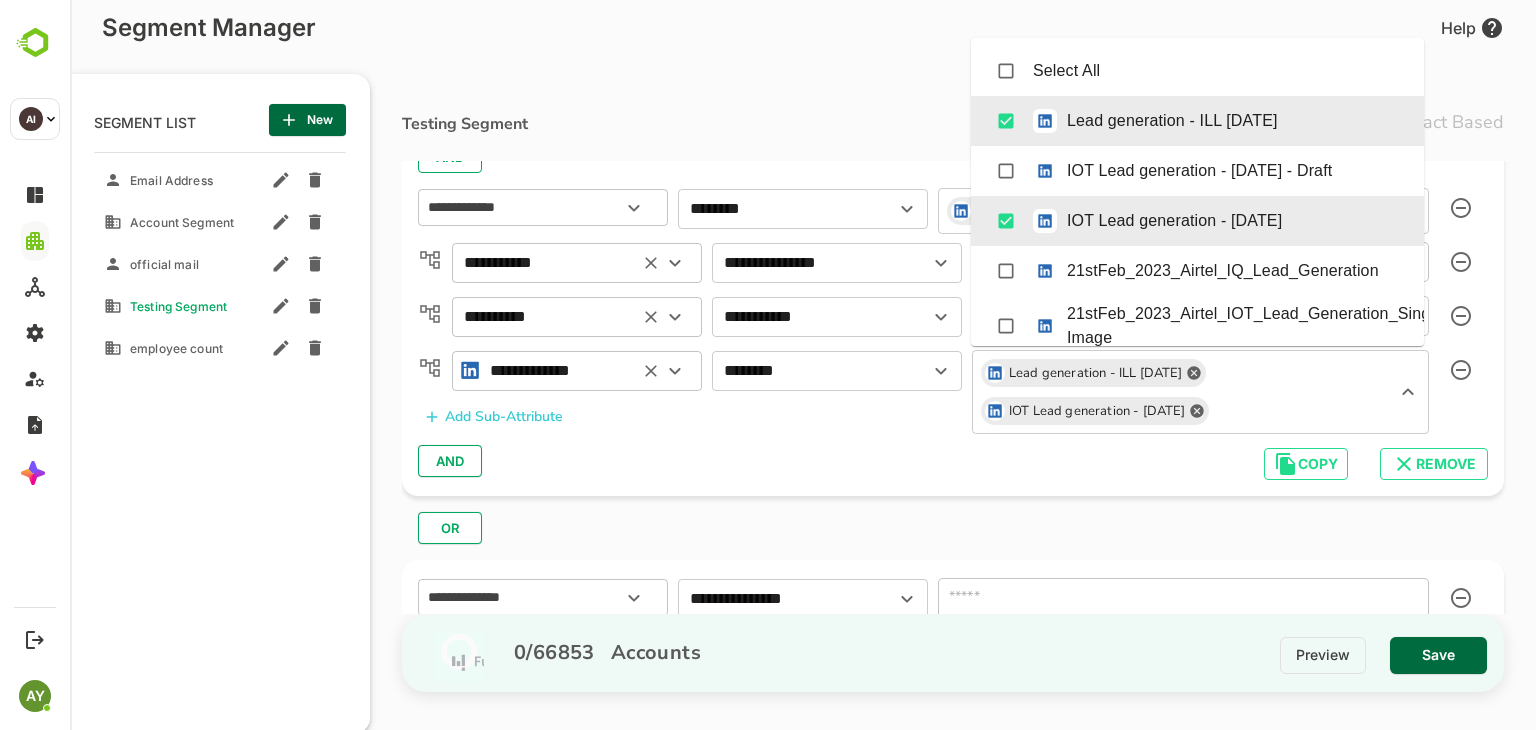 click at bounding box center [1290, 411] 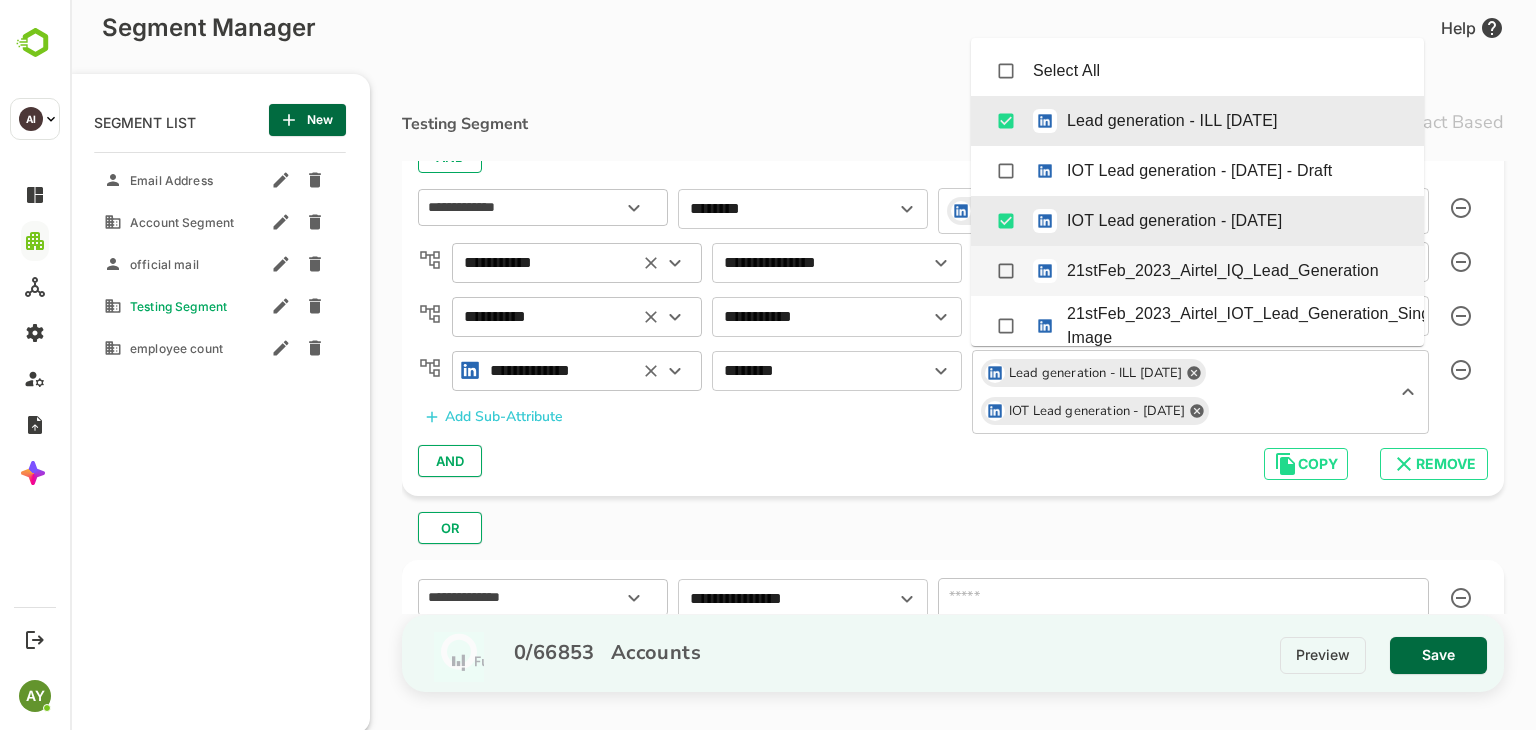 click on "21stFeb_2023_Airtel_IQ_Lead_Generation" at bounding box center (1197, 271) 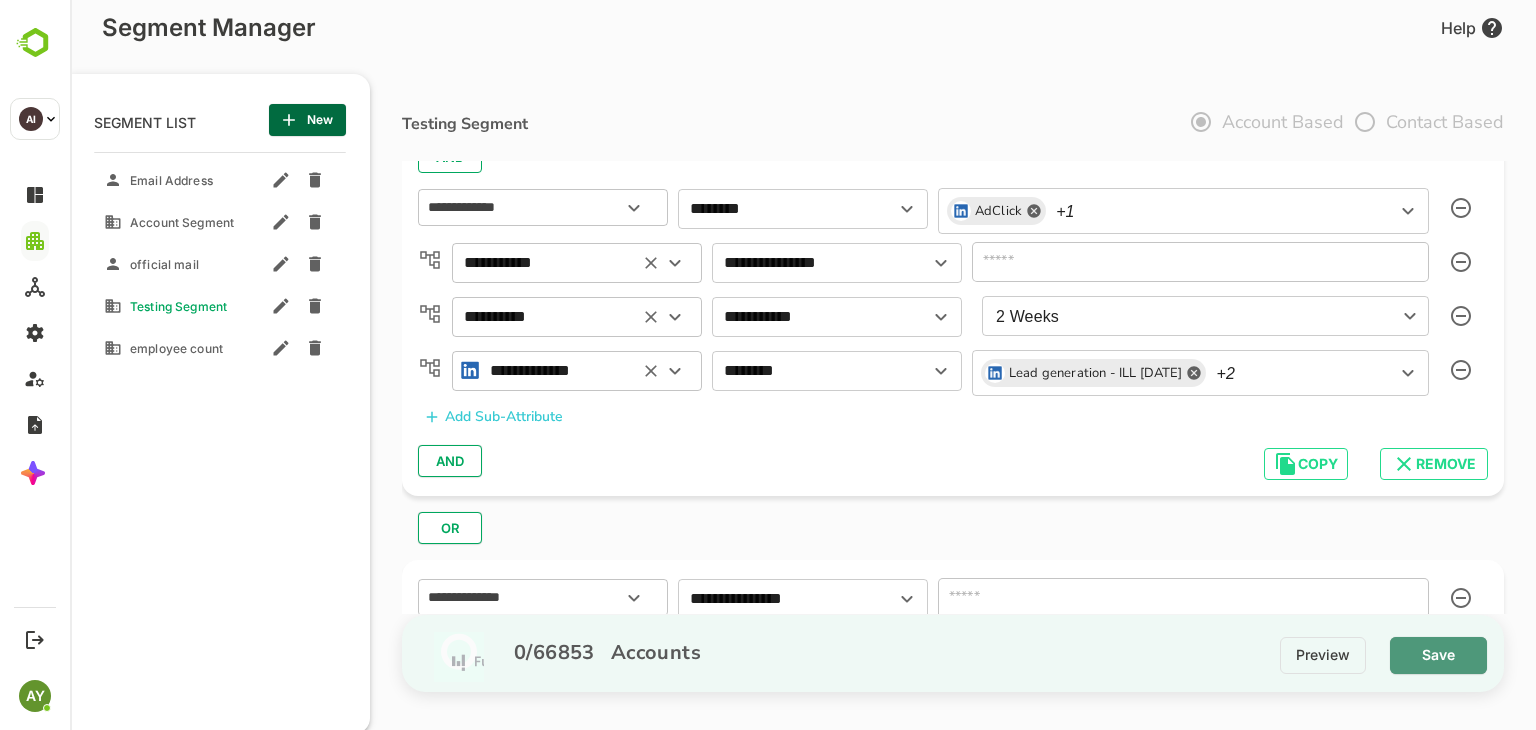 click on "Save" at bounding box center (1438, 655) 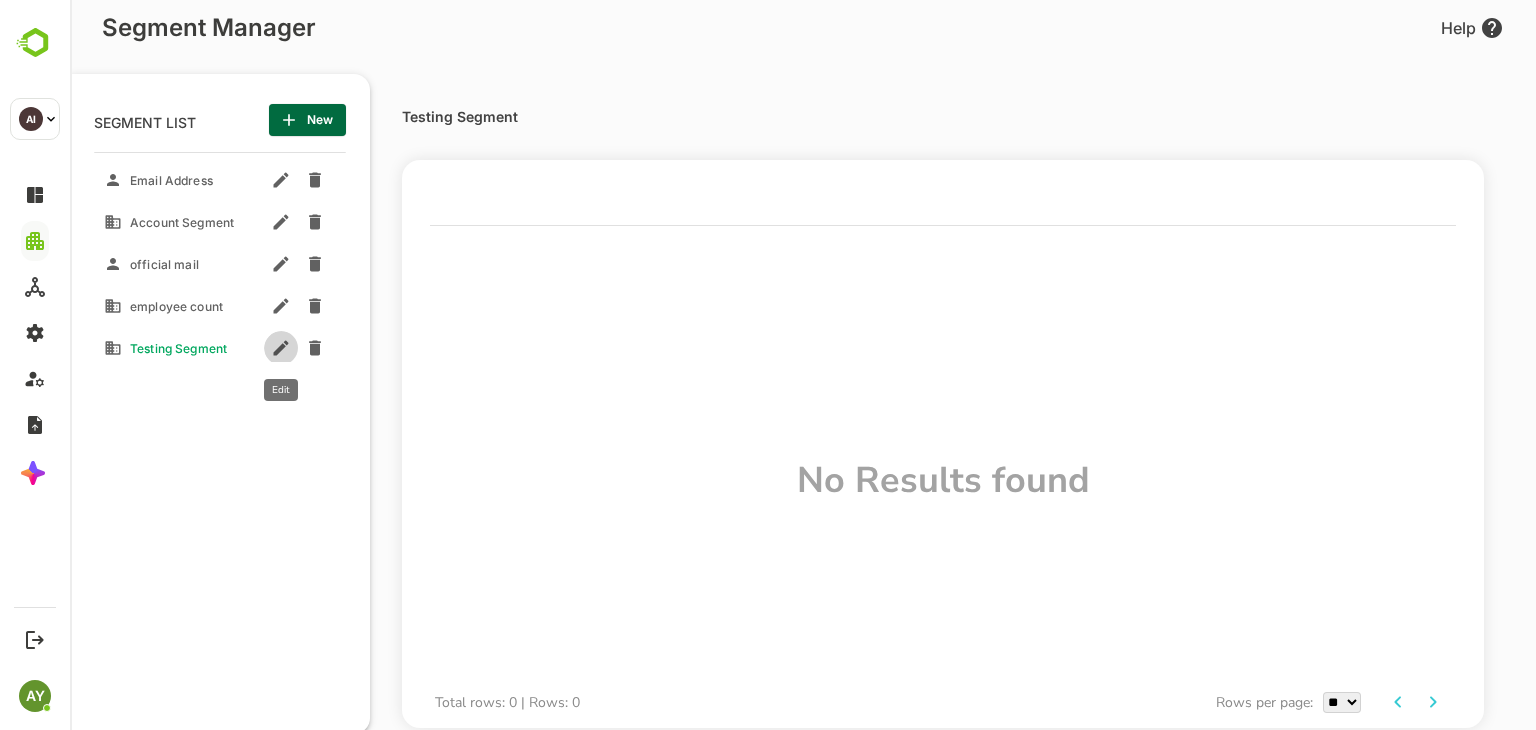 click 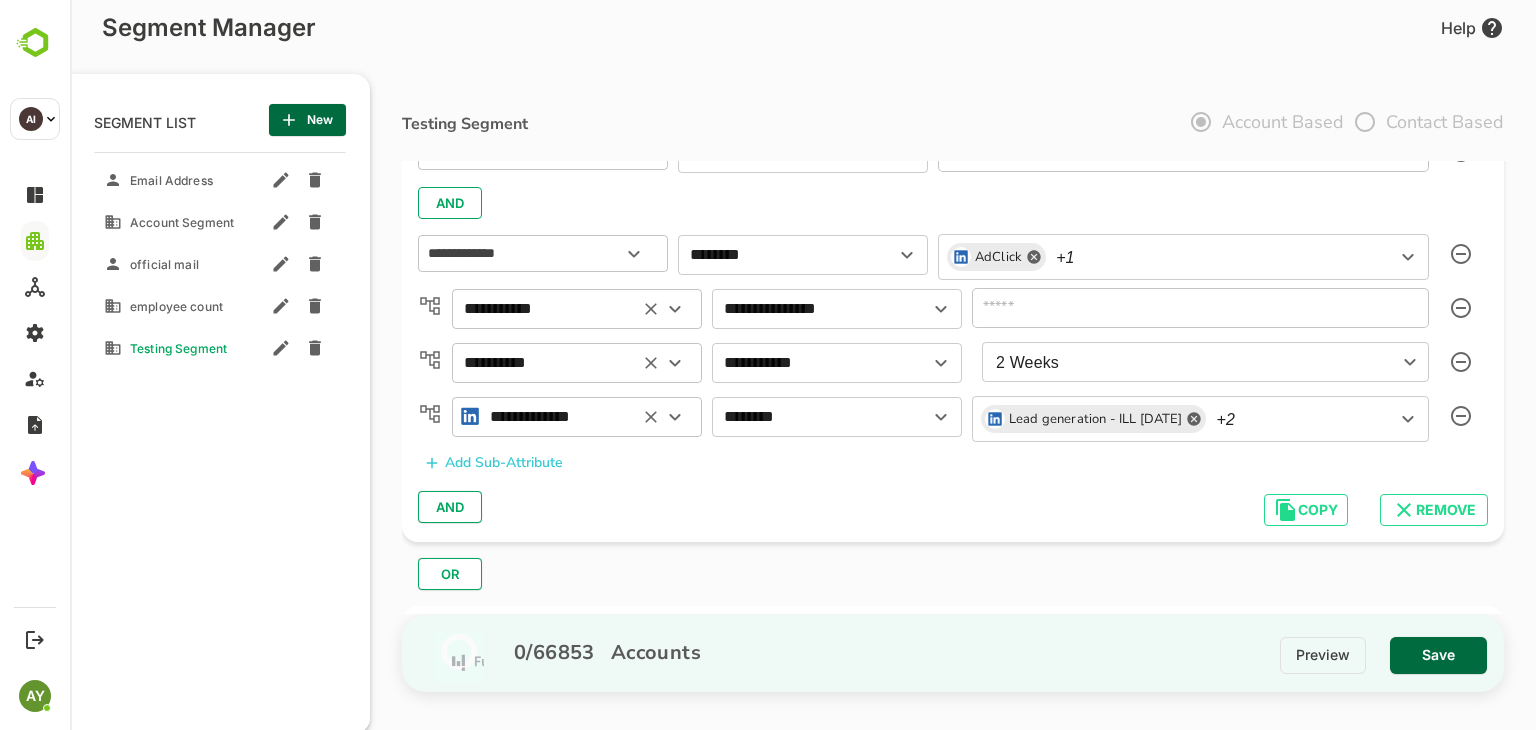 scroll, scrollTop: 154, scrollLeft: 0, axis: vertical 